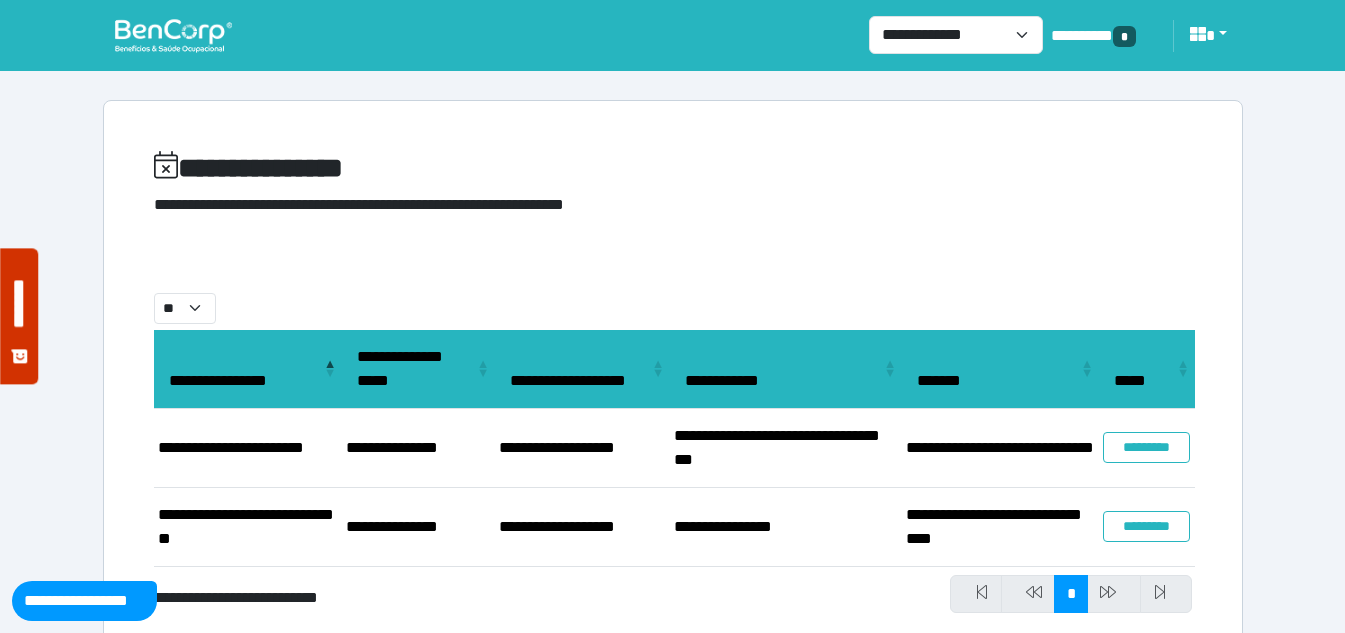 scroll, scrollTop: 53, scrollLeft: 0, axis: vertical 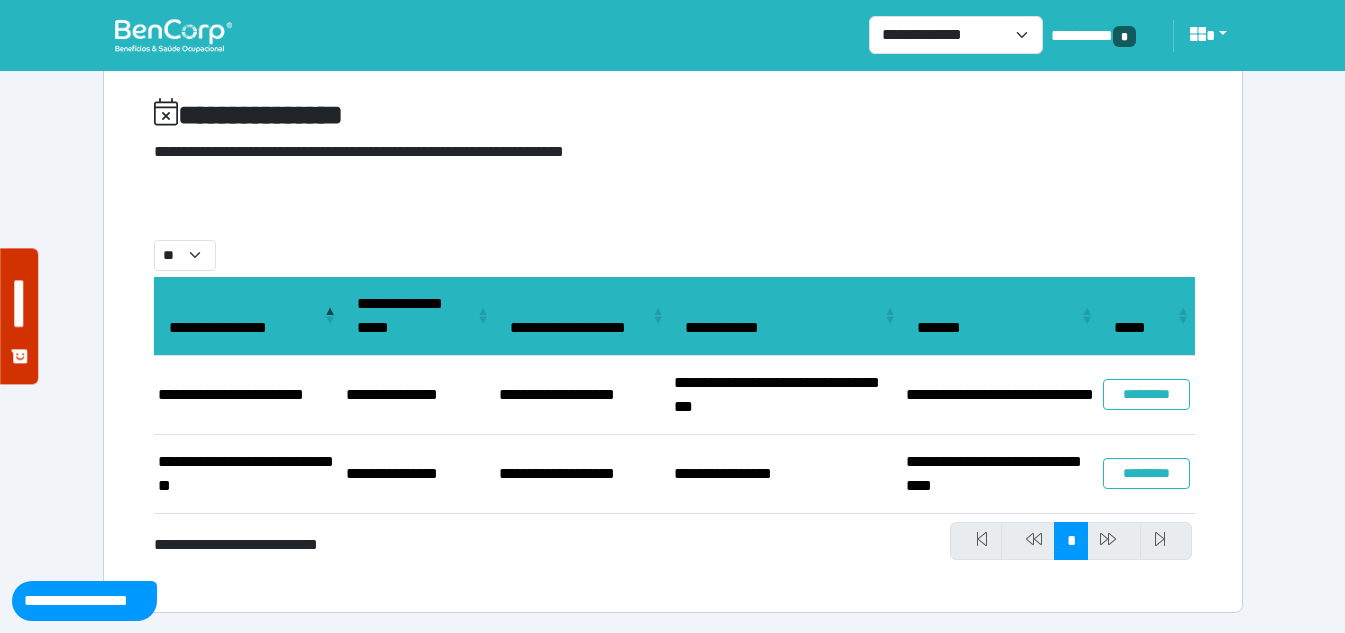 click on "********* *" at bounding box center (1104, 36) 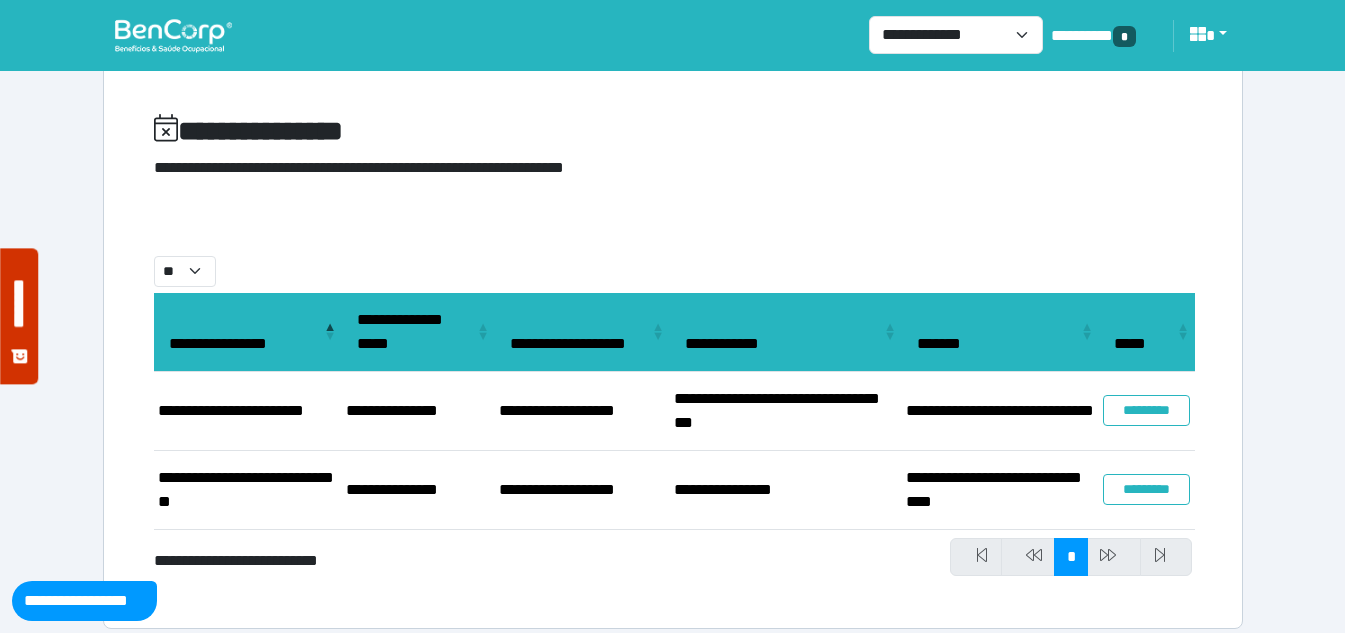 scroll, scrollTop: 53, scrollLeft: 0, axis: vertical 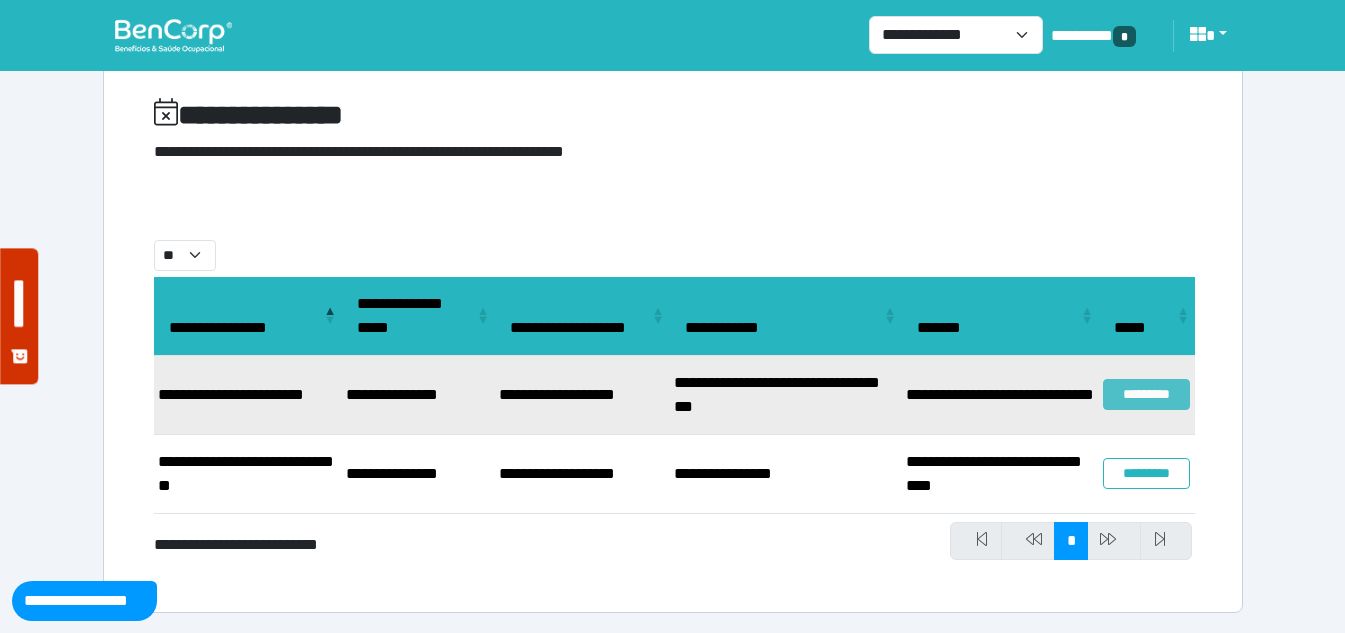 click on "*********" at bounding box center (1147, 394) 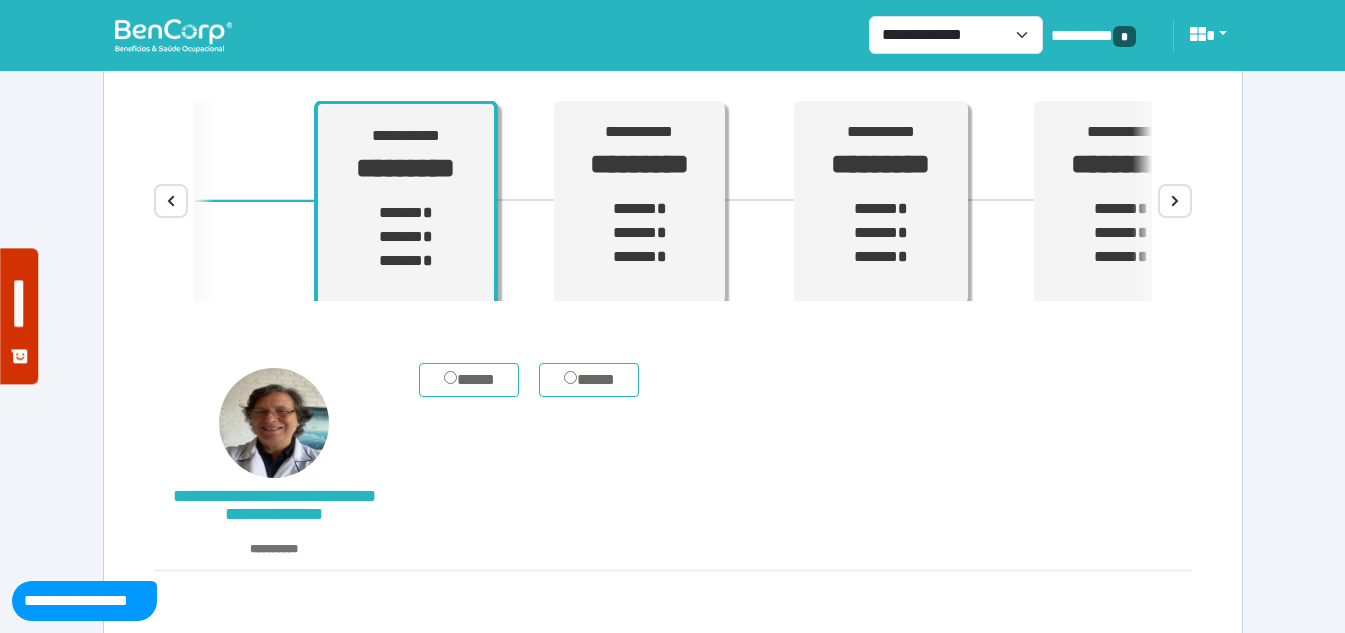 scroll, scrollTop: 200, scrollLeft: 0, axis: vertical 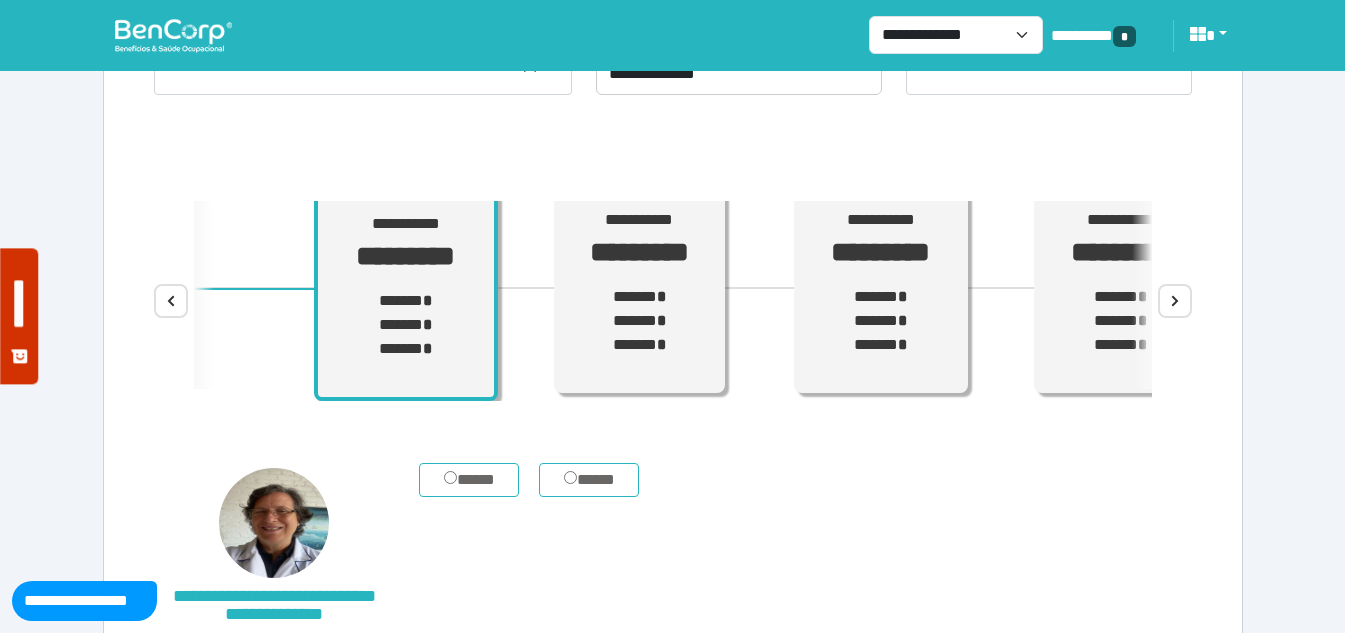 click on "****" at bounding box center [1175, 301] 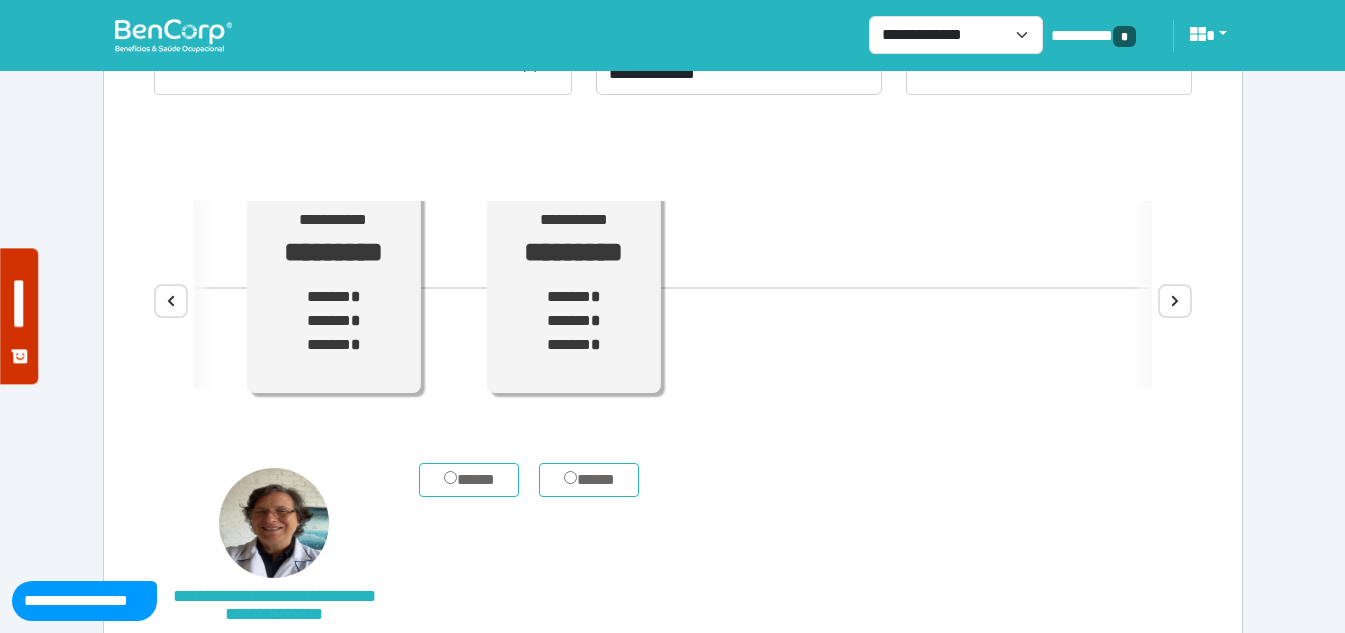 click on "****" at bounding box center [171, 301] 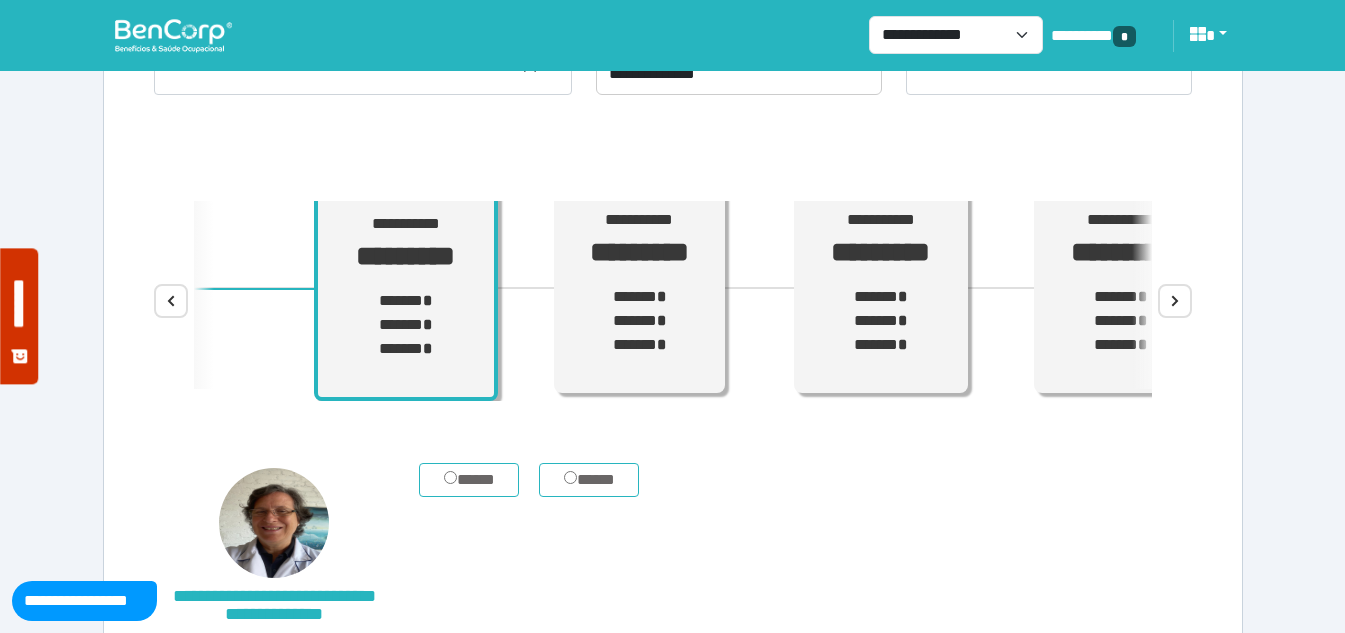 click on "****" at bounding box center [171, 301] 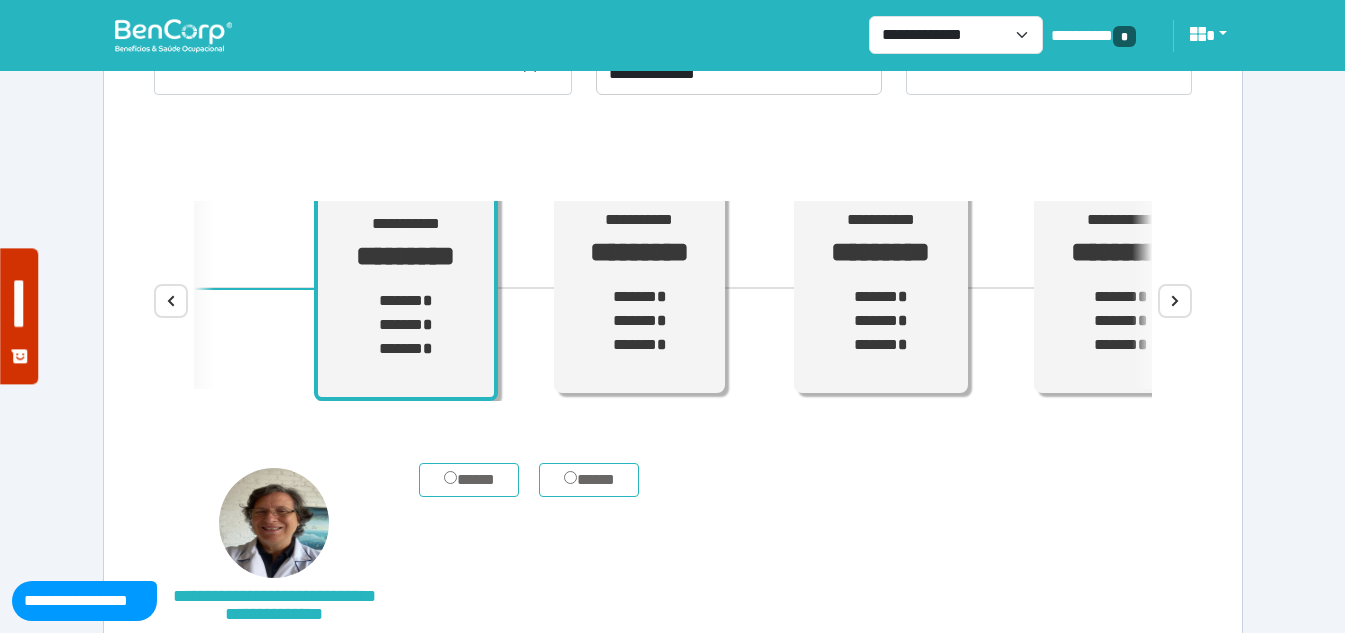 click on "****" at bounding box center (1175, 301) 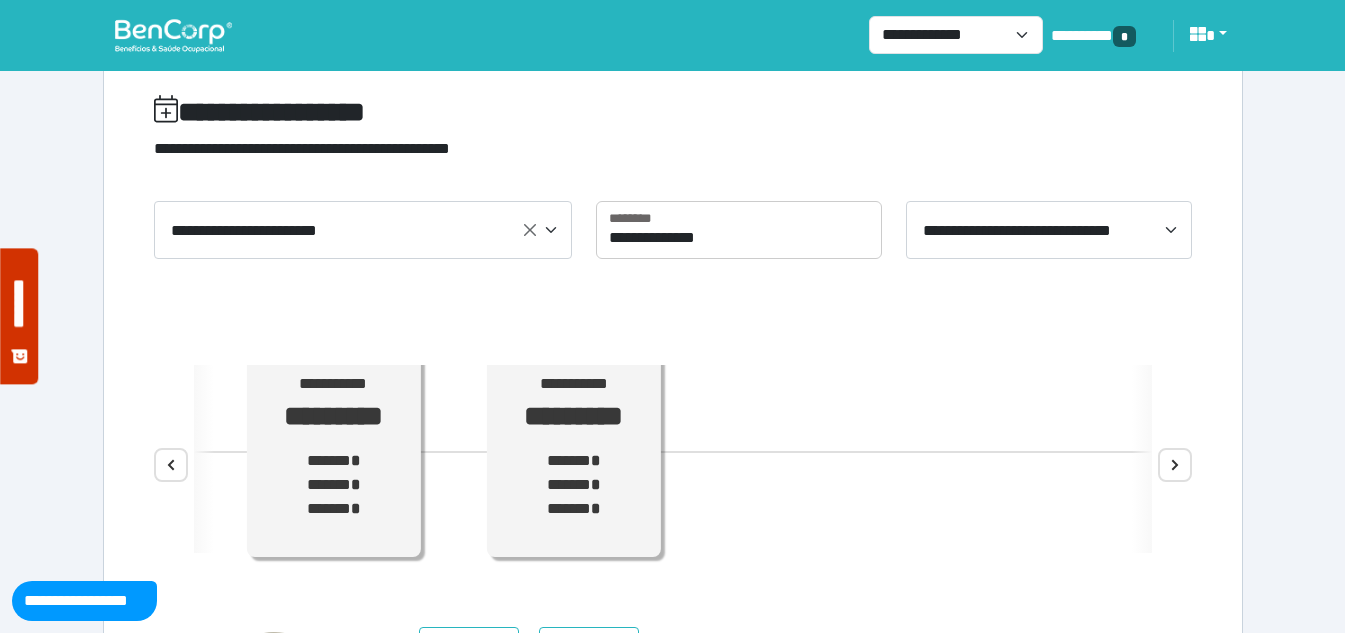 scroll, scrollTop: 100, scrollLeft: 0, axis: vertical 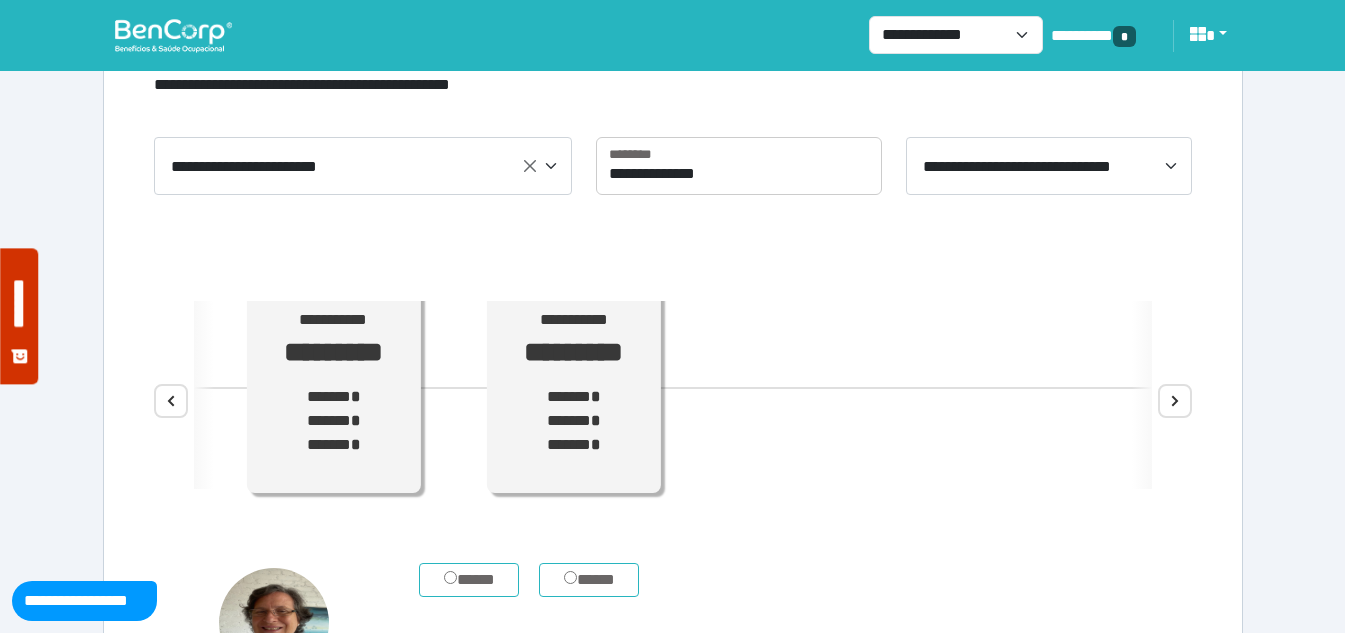 click at bounding box center [173, 35] 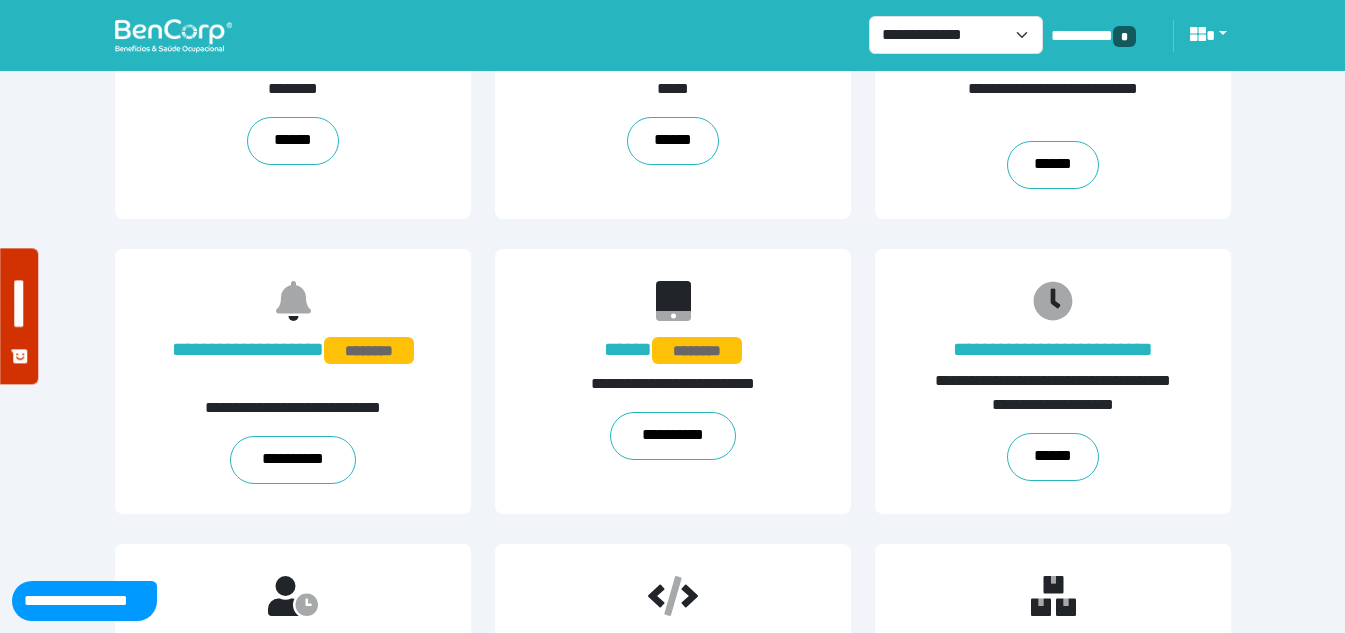 scroll, scrollTop: 200, scrollLeft: 0, axis: vertical 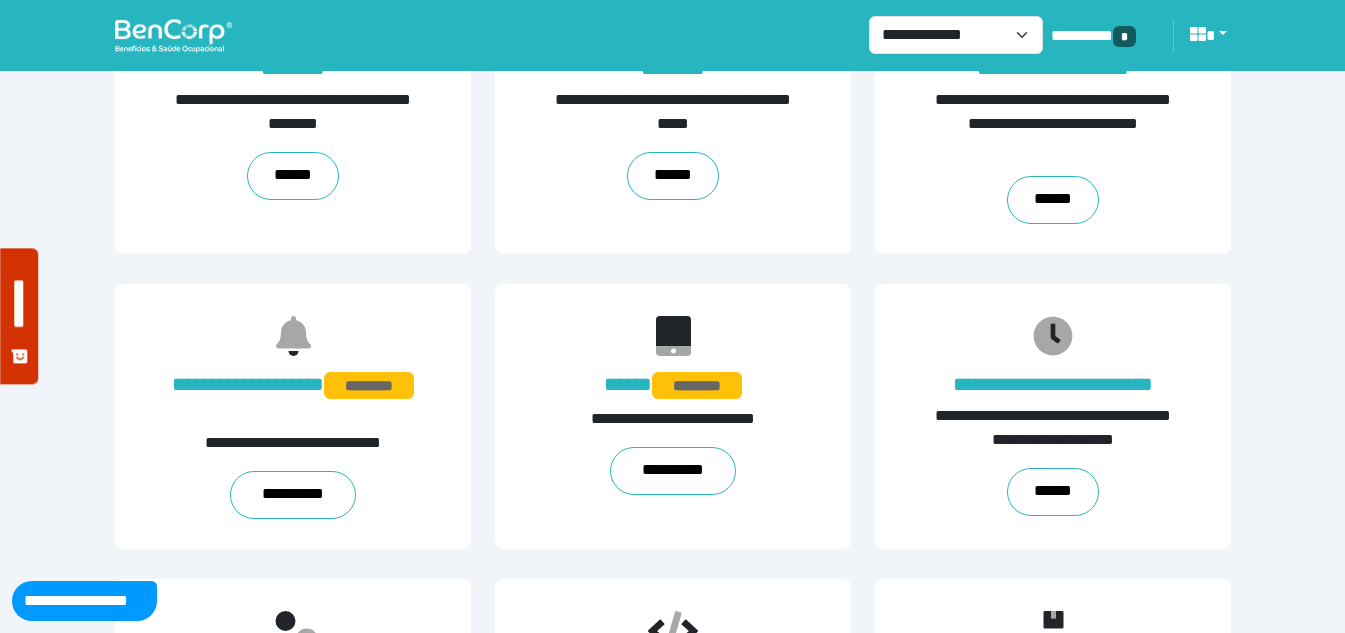 click on "********* *" at bounding box center (1104, 36) 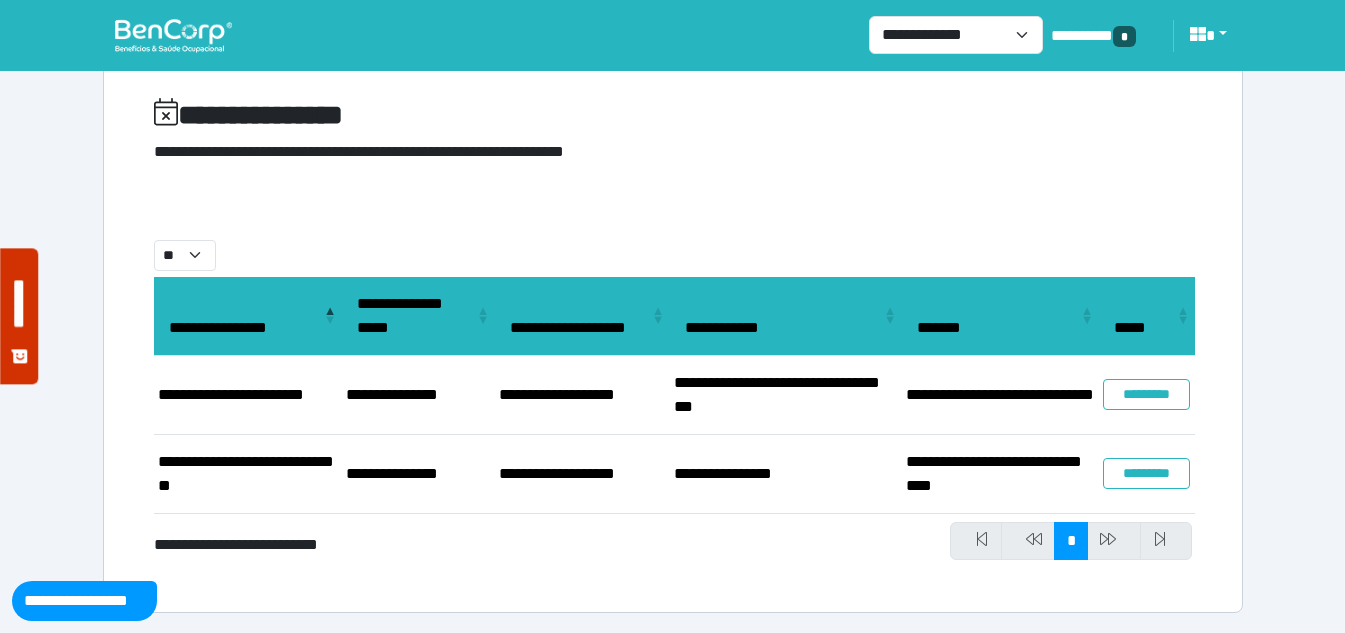 scroll, scrollTop: 0, scrollLeft: 0, axis: both 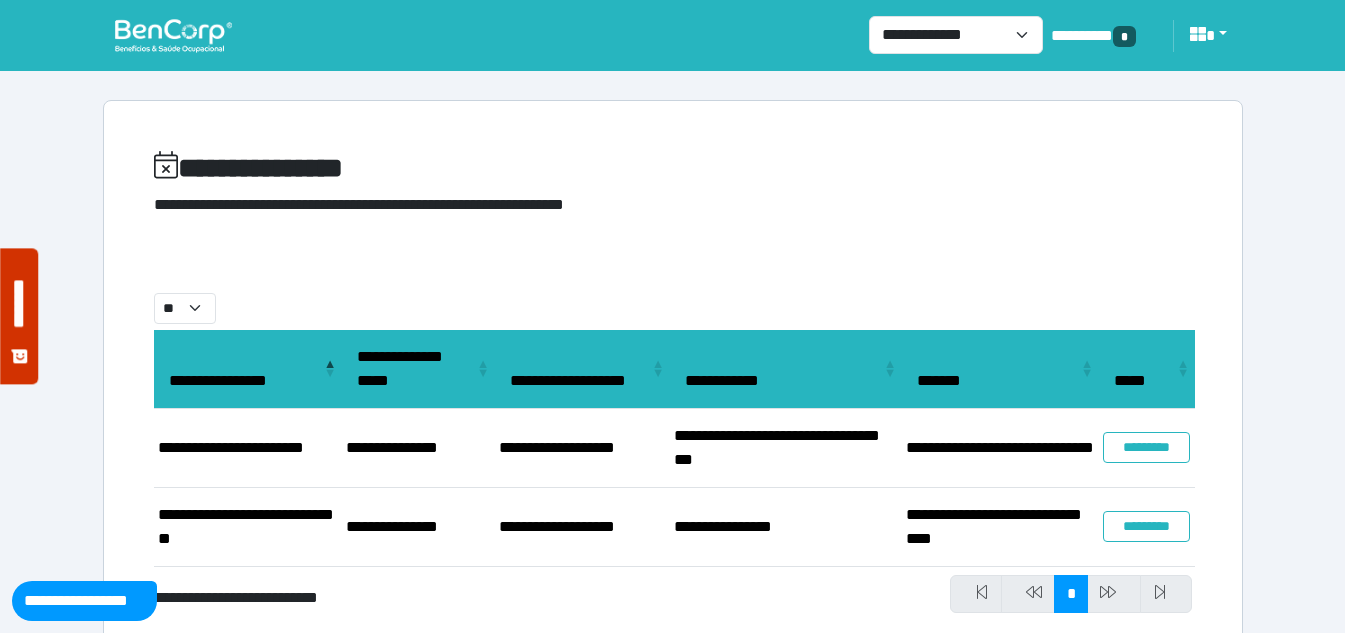 click at bounding box center (173, 35) 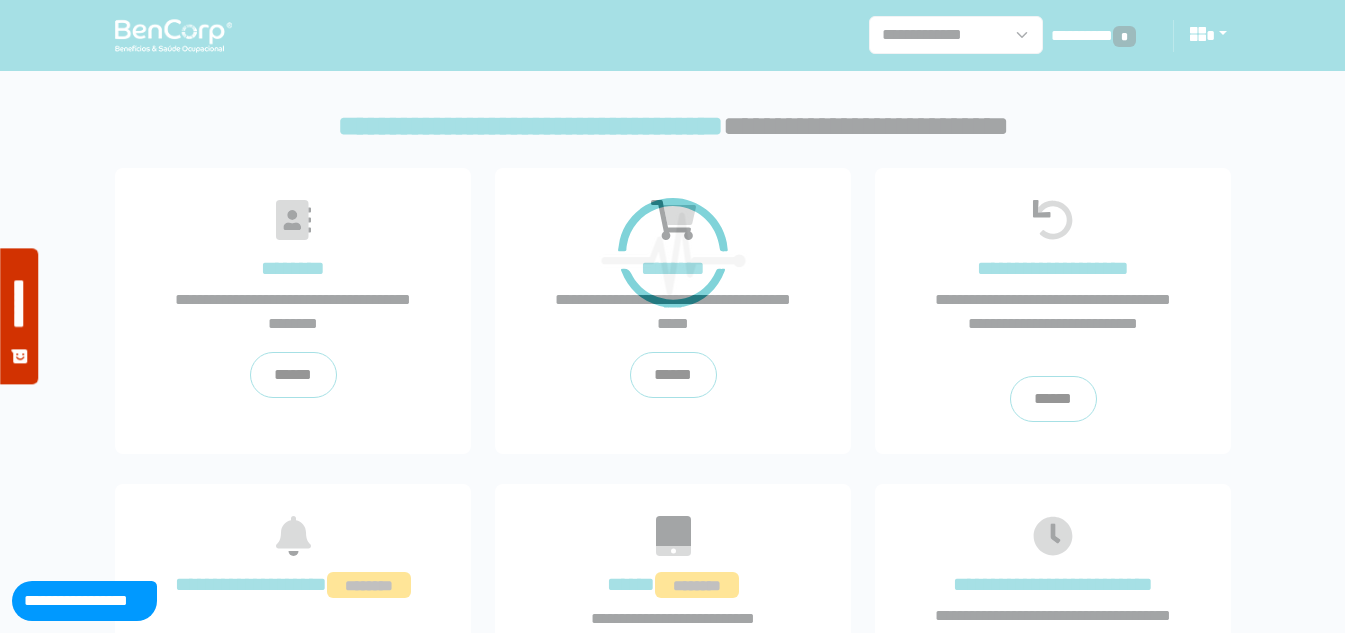scroll, scrollTop: 0, scrollLeft: 0, axis: both 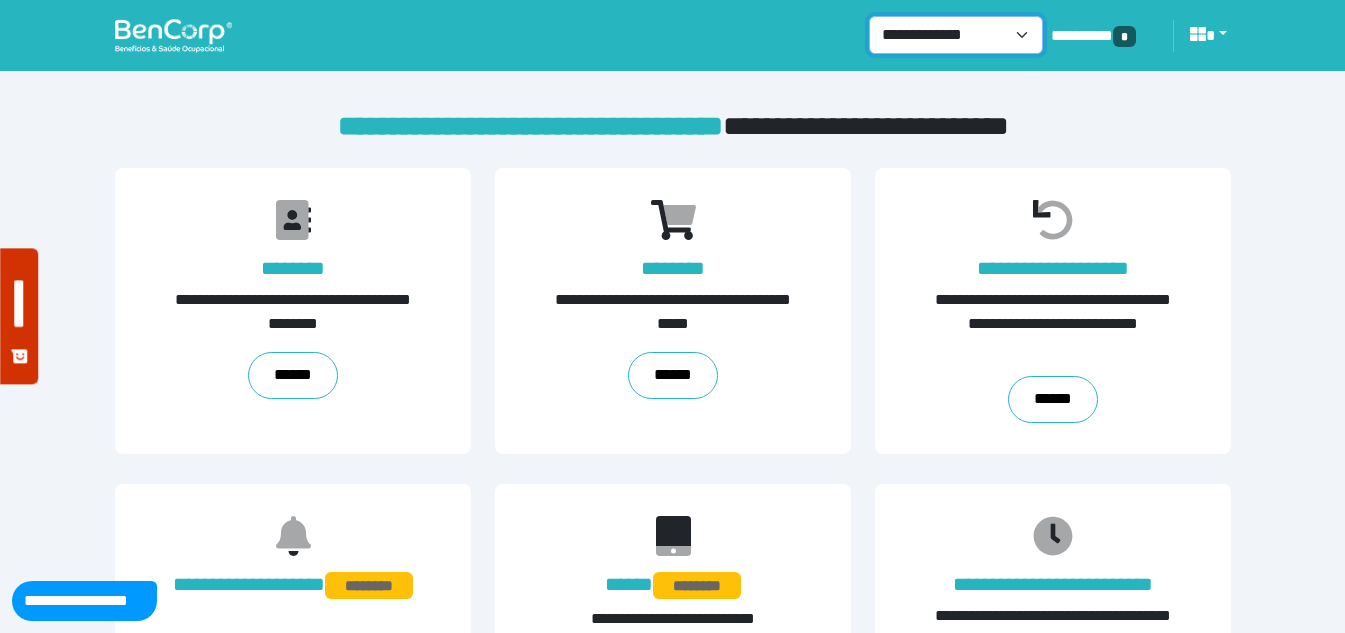 click on "**********" at bounding box center (956, 35) 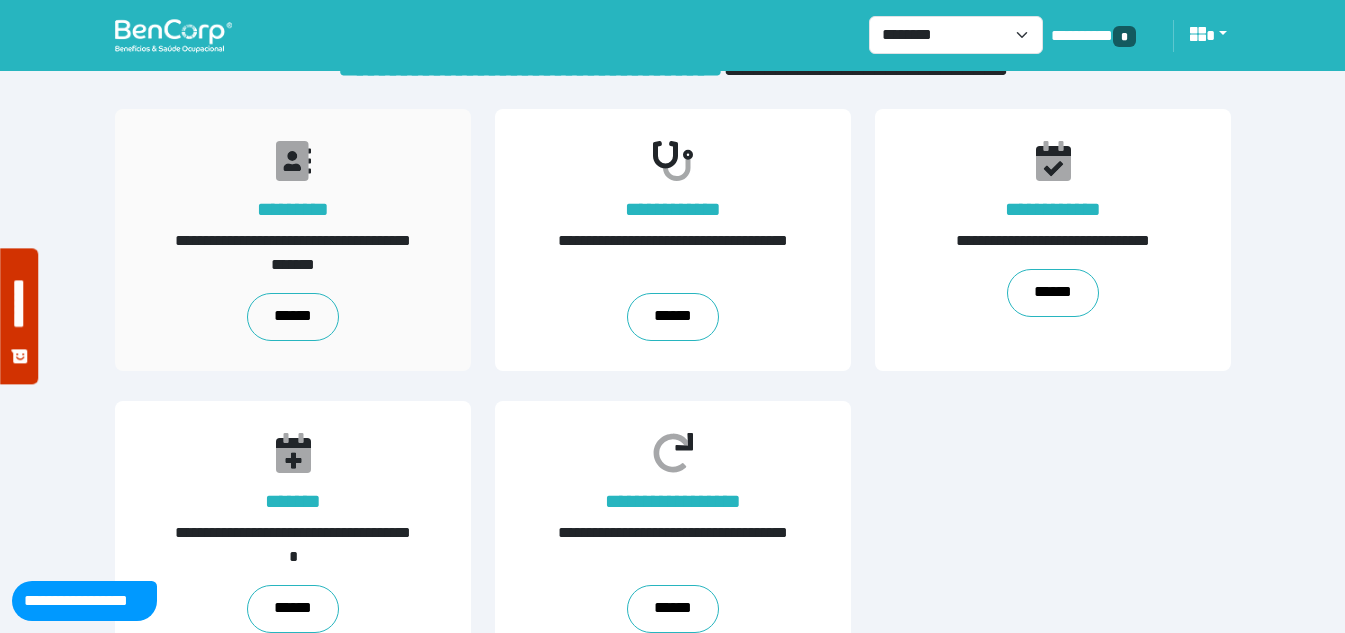 scroll, scrollTop: 0, scrollLeft: 0, axis: both 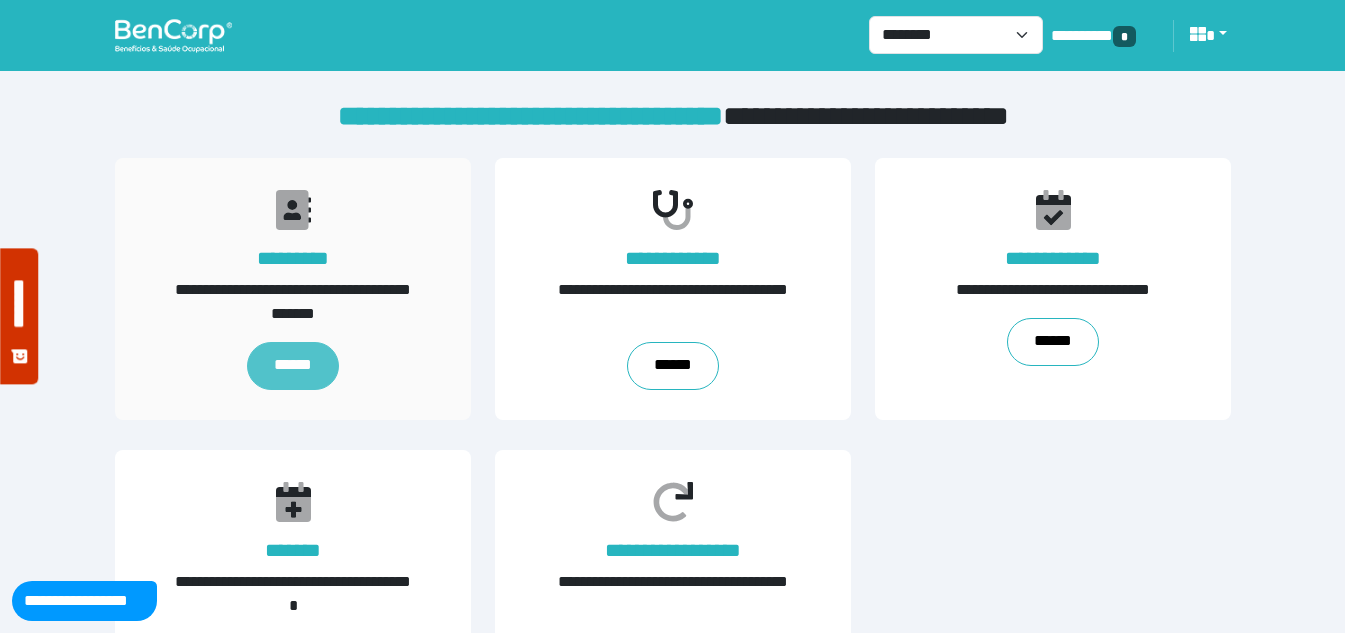 click on "******" at bounding box center [292, 366] 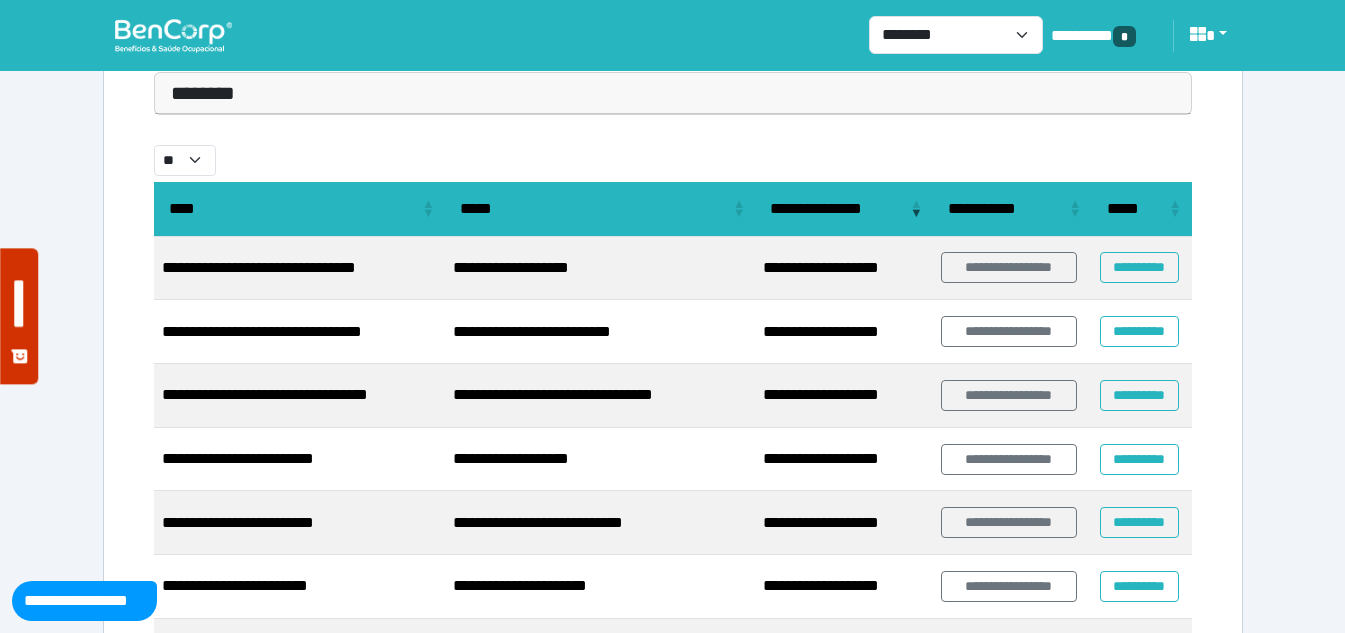 scroll, scrollTop: 200, scrollLeft: 0, axis: vertical 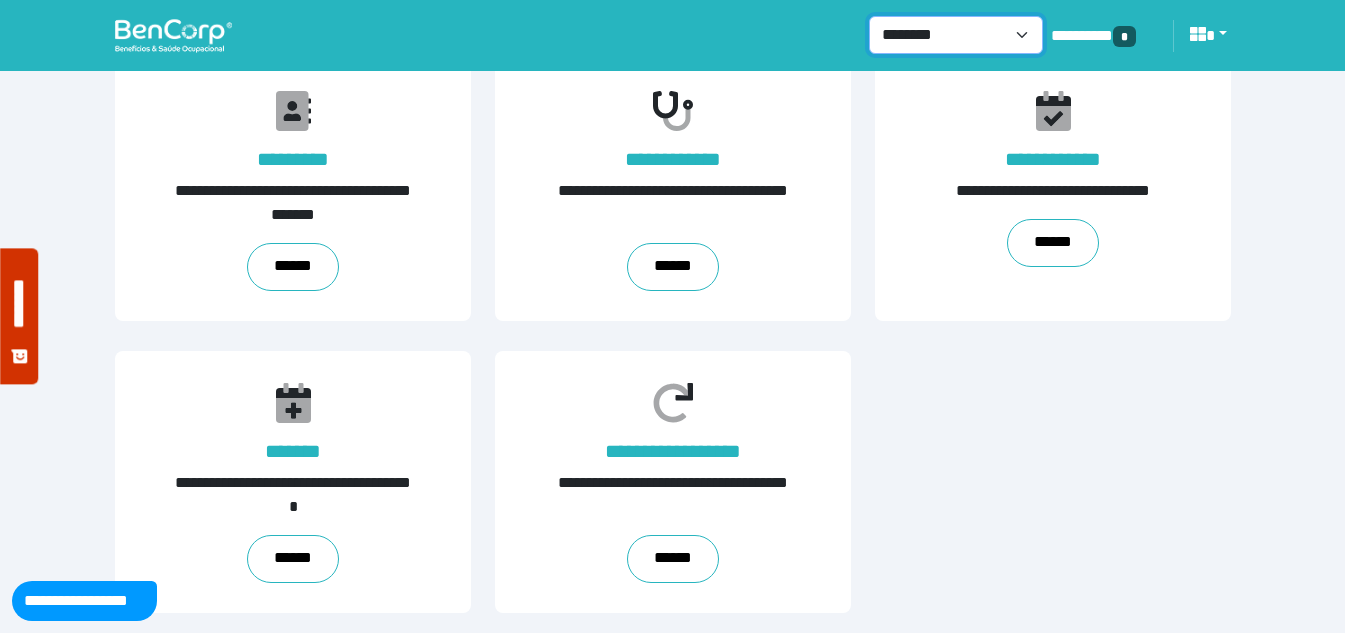 drag, startPoint x: 1005, startPoint y: 50, endPoint x: 993, endPoint y: 46, distance: 12.649111 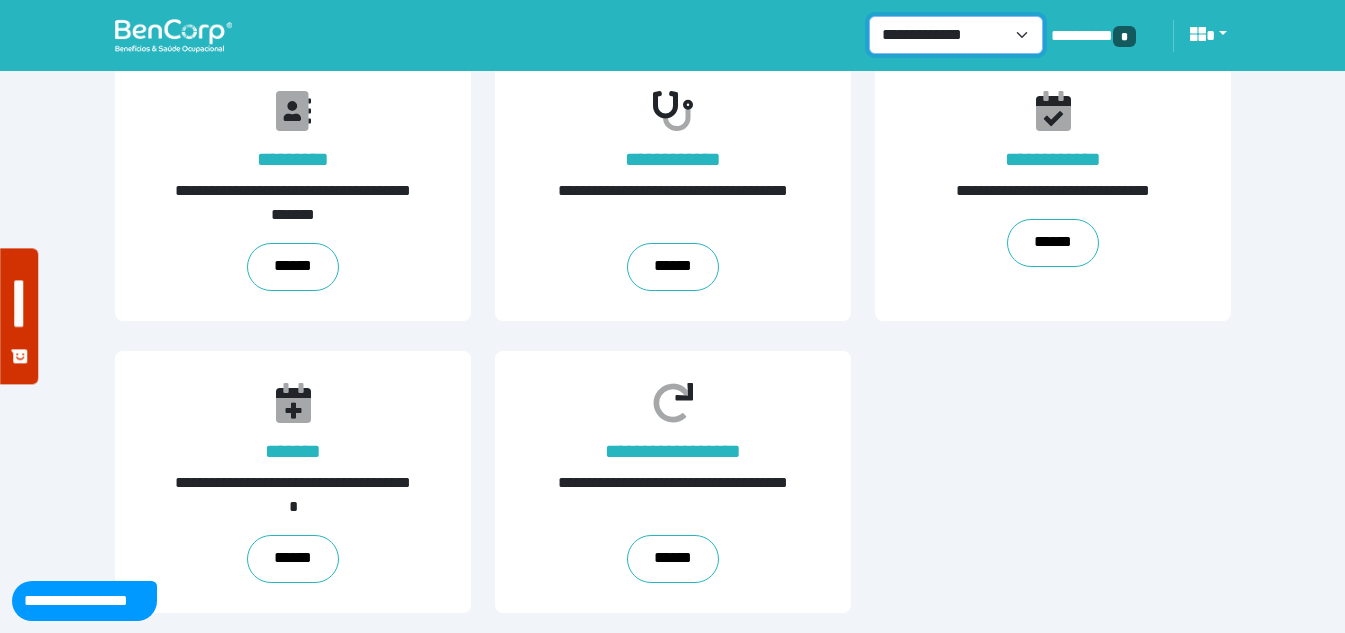 click on "**********" at bounding box center (956, 35) 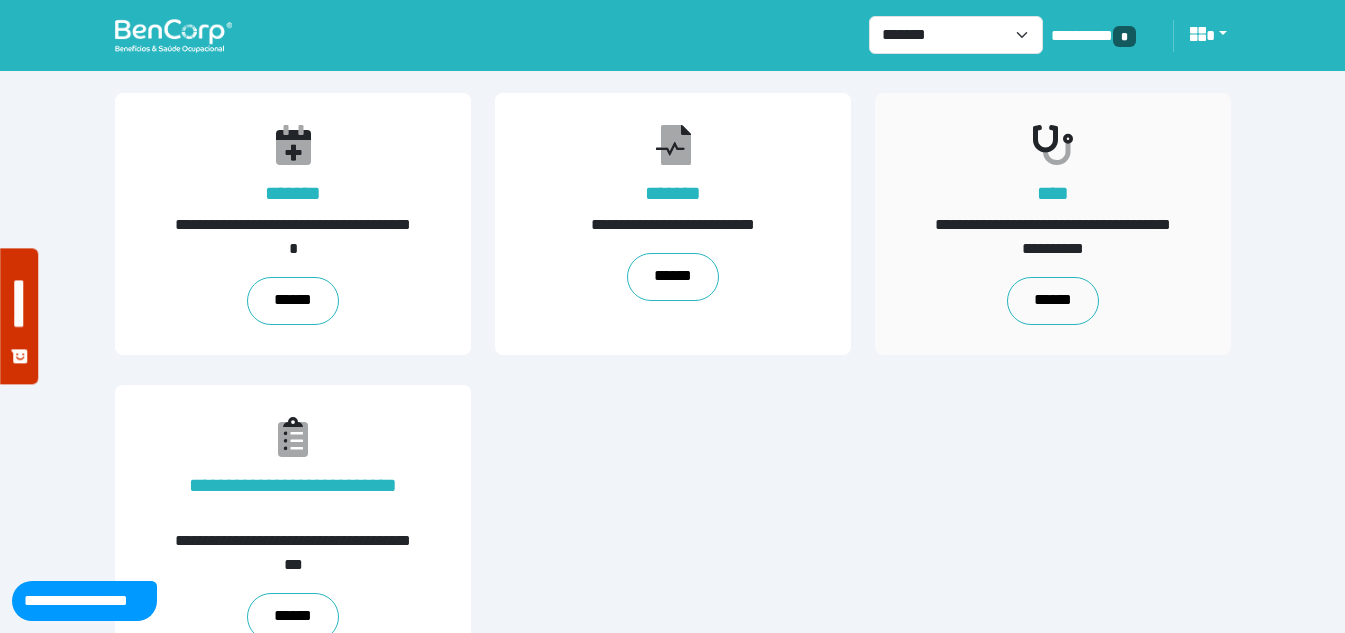 scroll, scrollTop: 100, scrollLeft: 0, axis: vertical 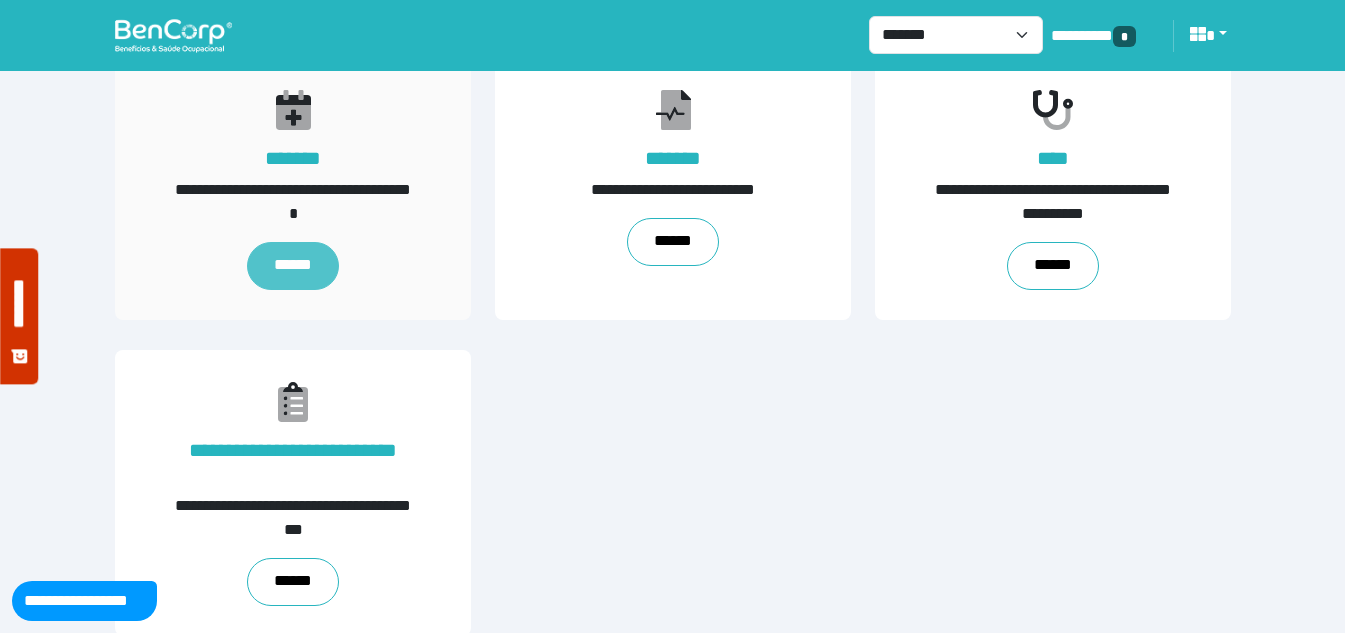 click on "******" at bounding box center (292, 266) 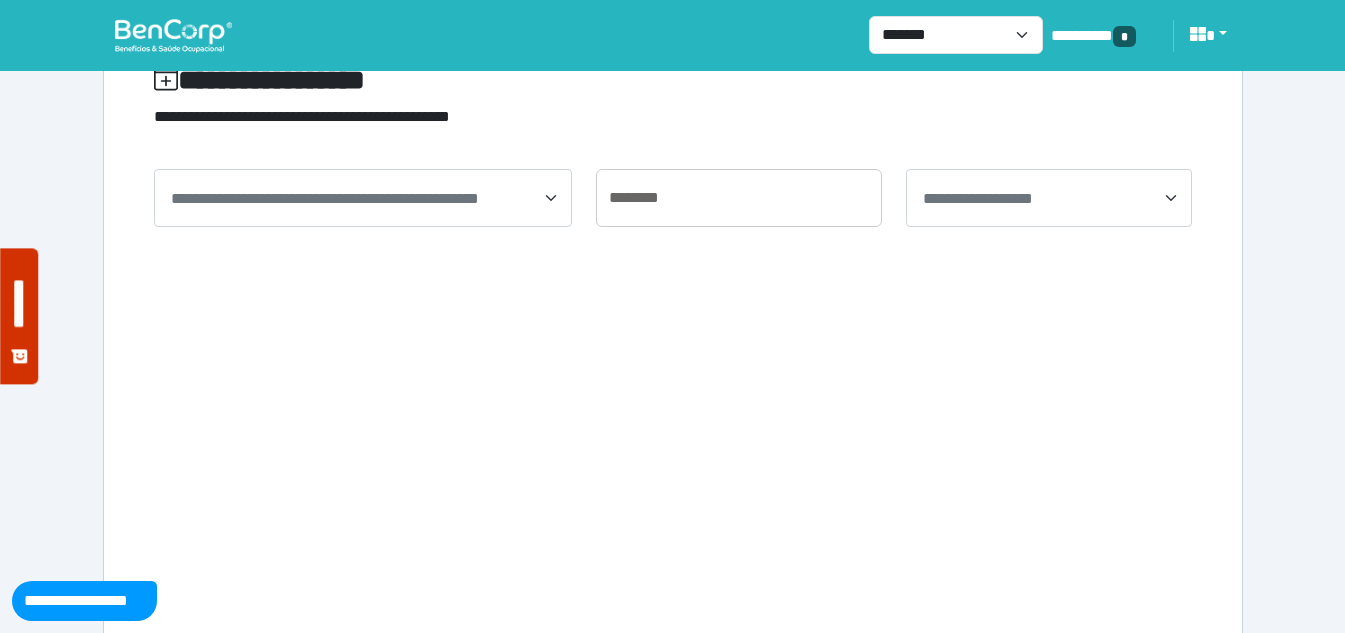 scroll, scrollTop: 0, scrollLeft: 0, axis: both 